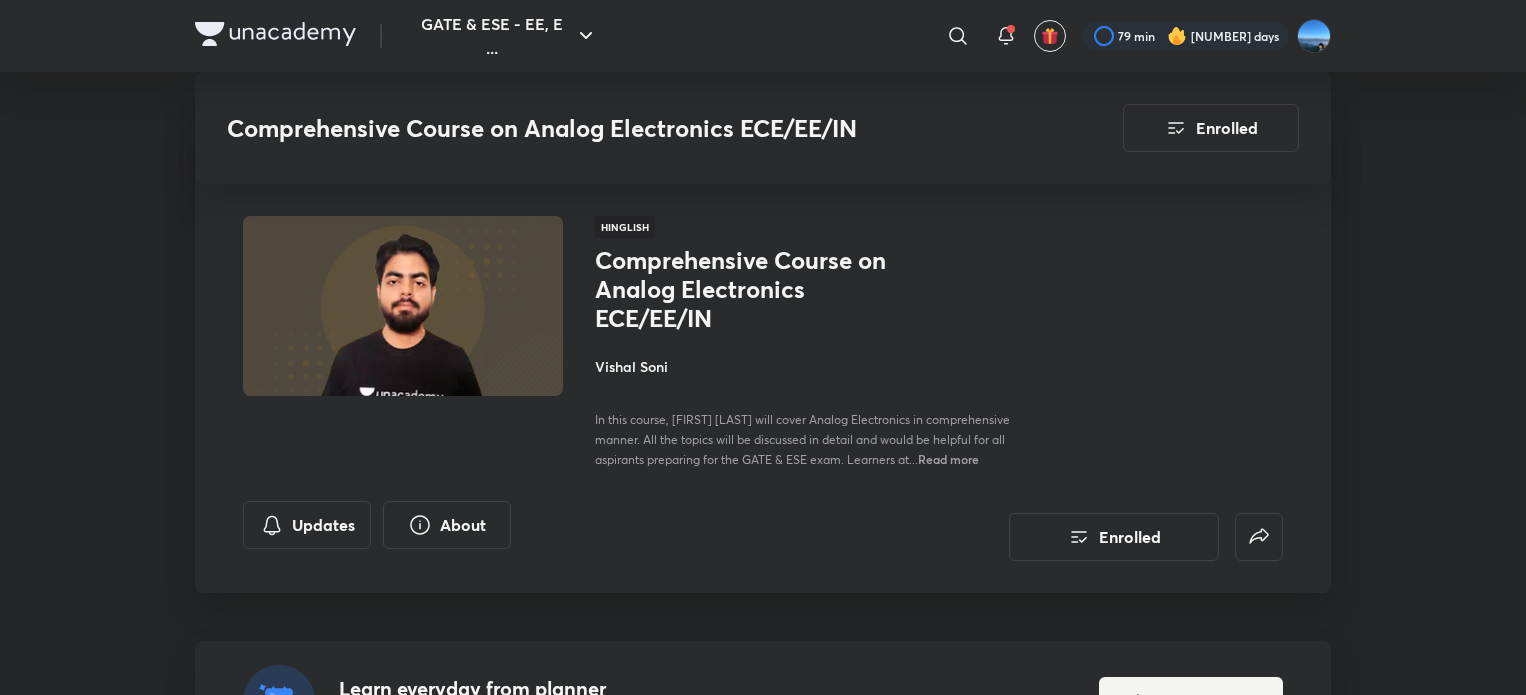 scroll, scrollTop: 7611, scrollLeft: 0, axis: vertical 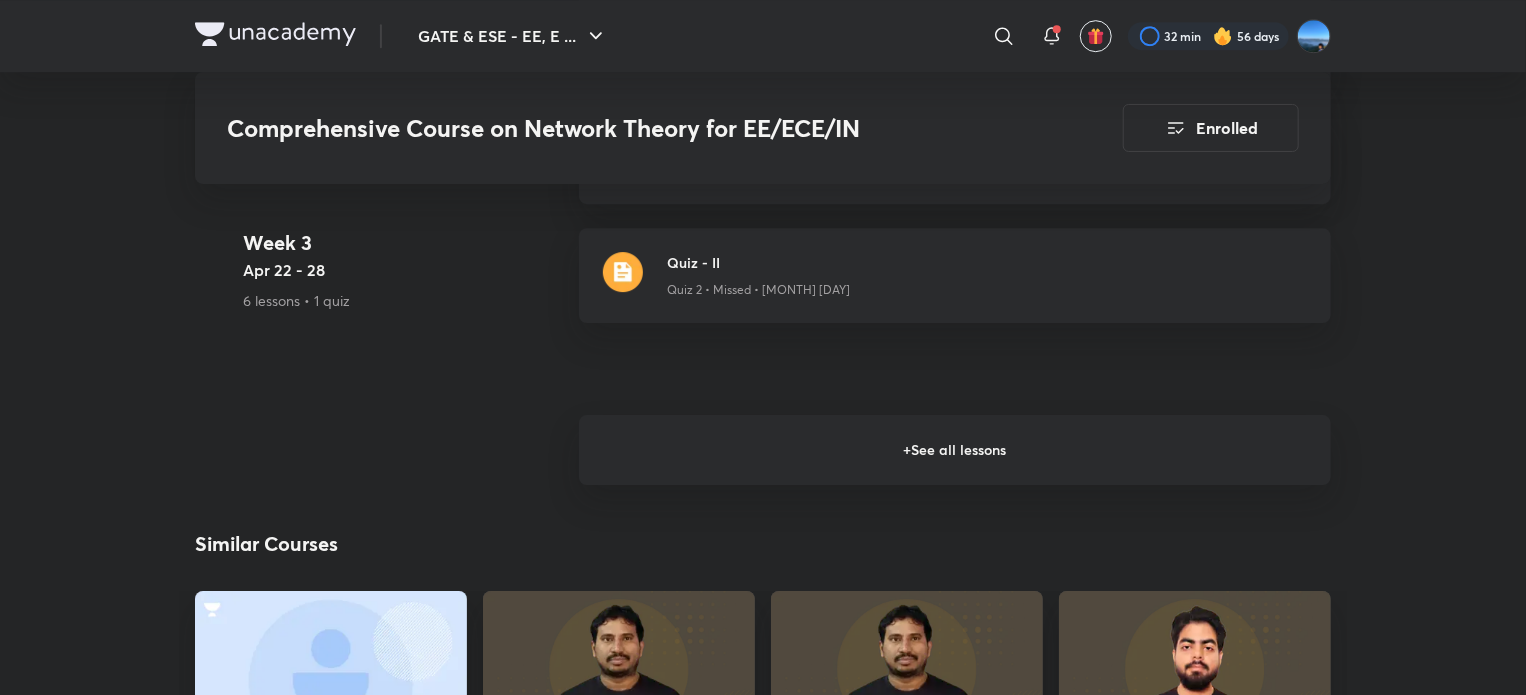 click on "+  See all lessons" at bounding box center (955, 450) 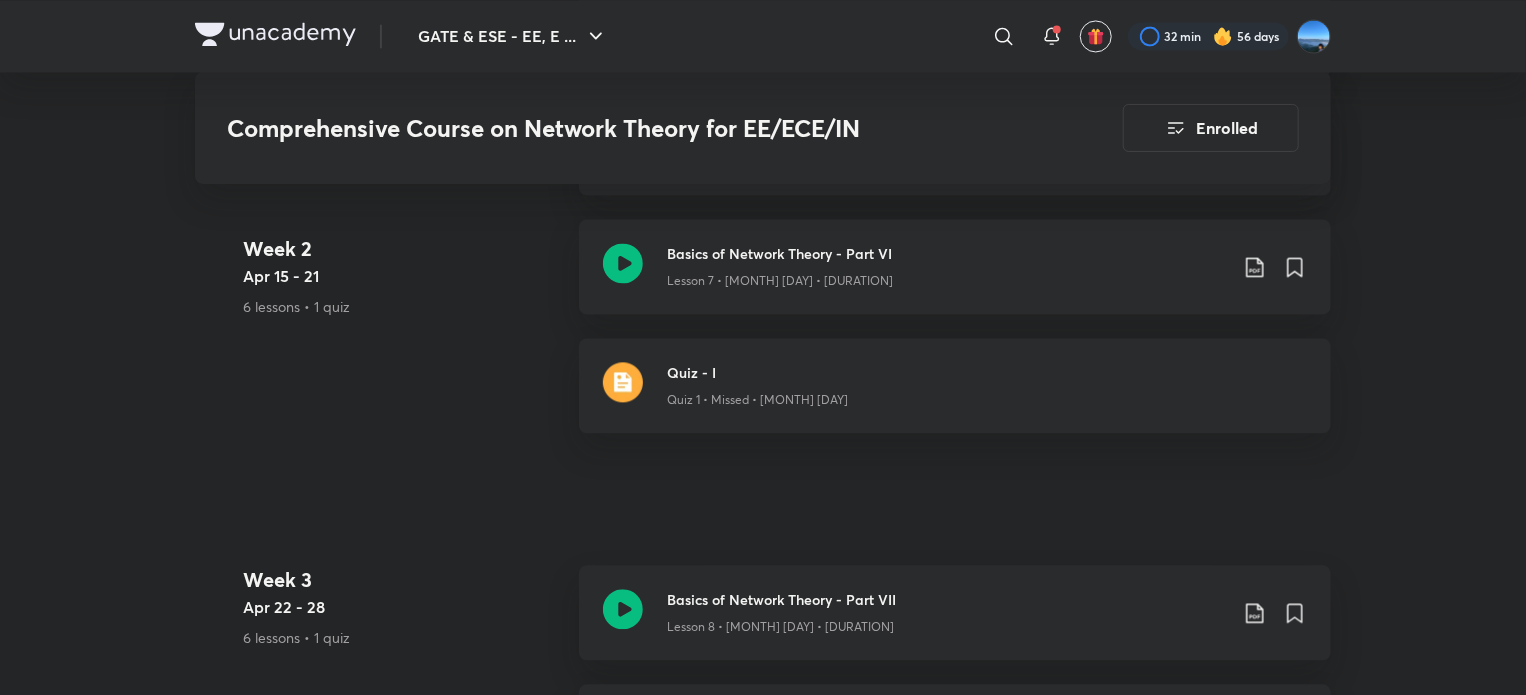 scroll, scrollTop: 1303, scrollLeft: 0, axis: vertical 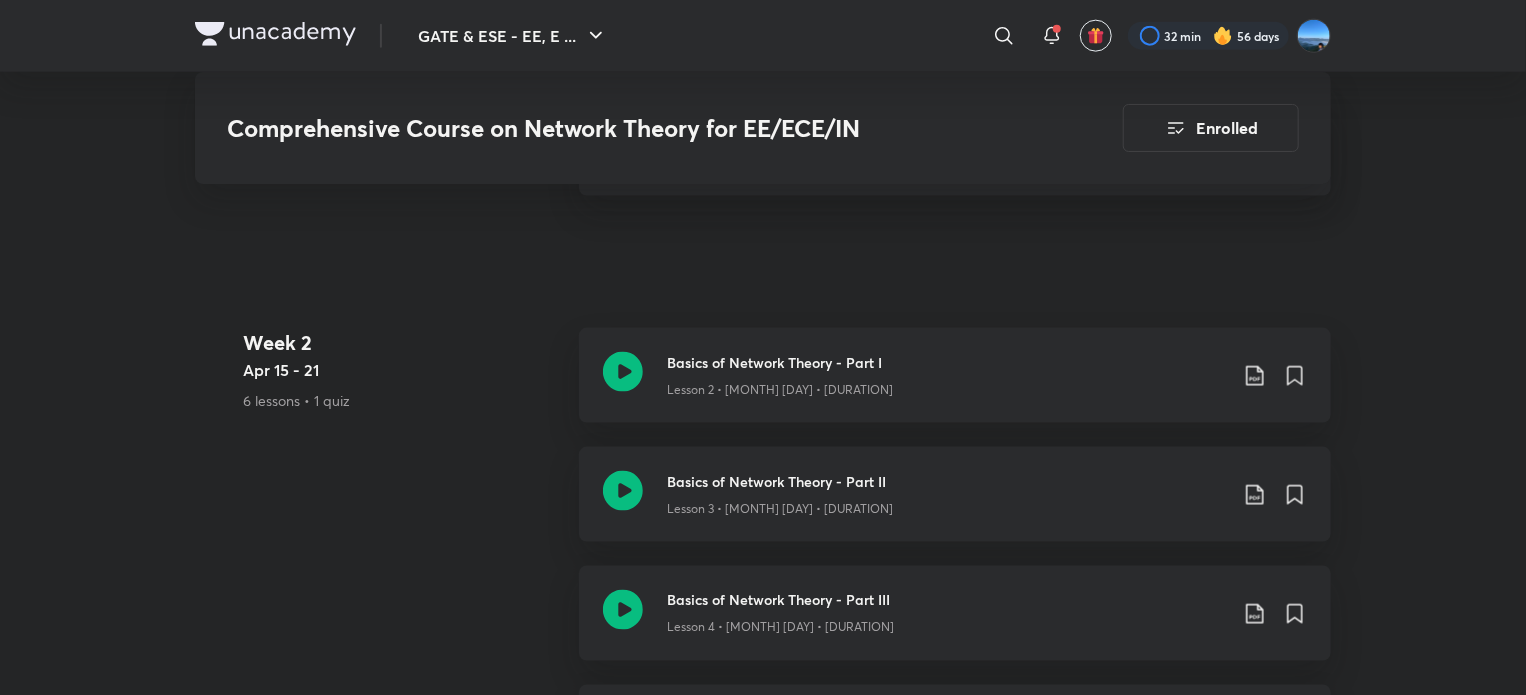 click at bounding box center [275, 34] 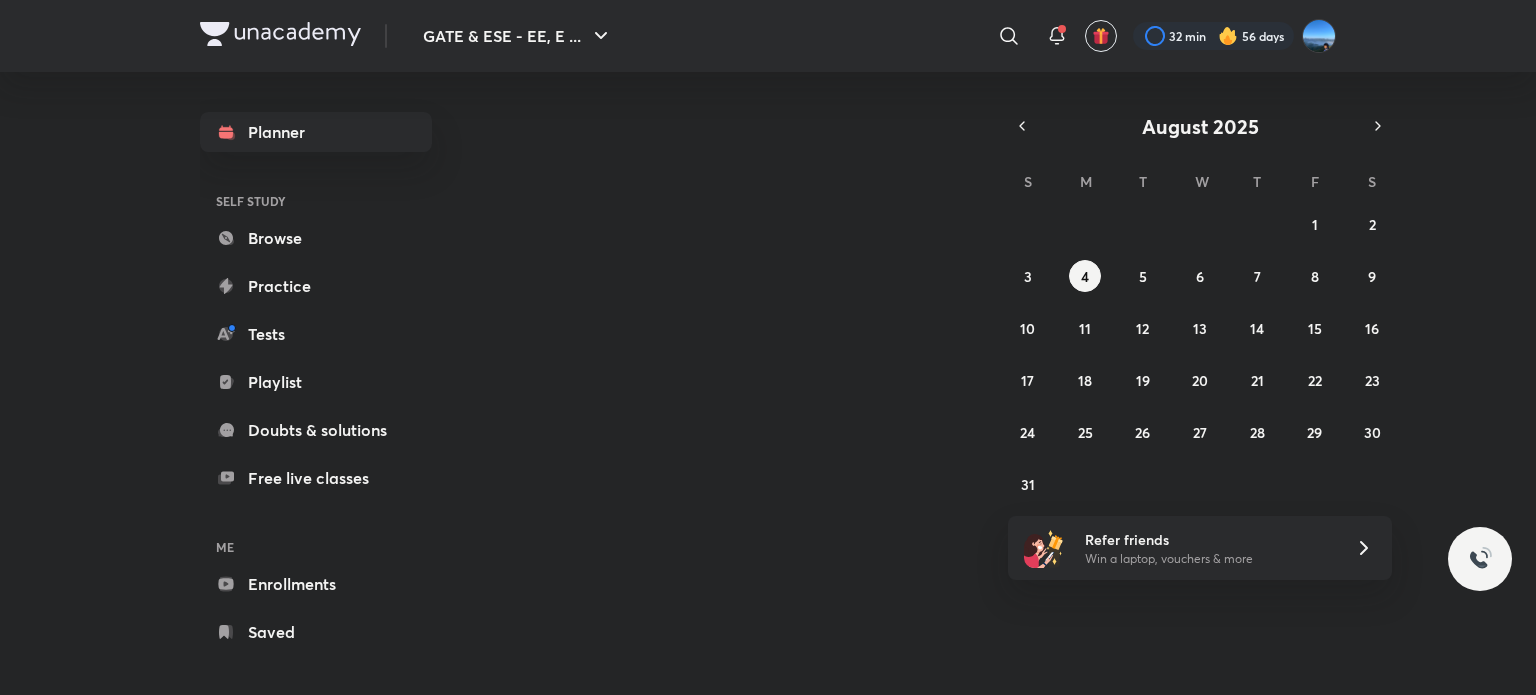 scroll, scrollTop: 0, scrollLeft: 0, axis: both 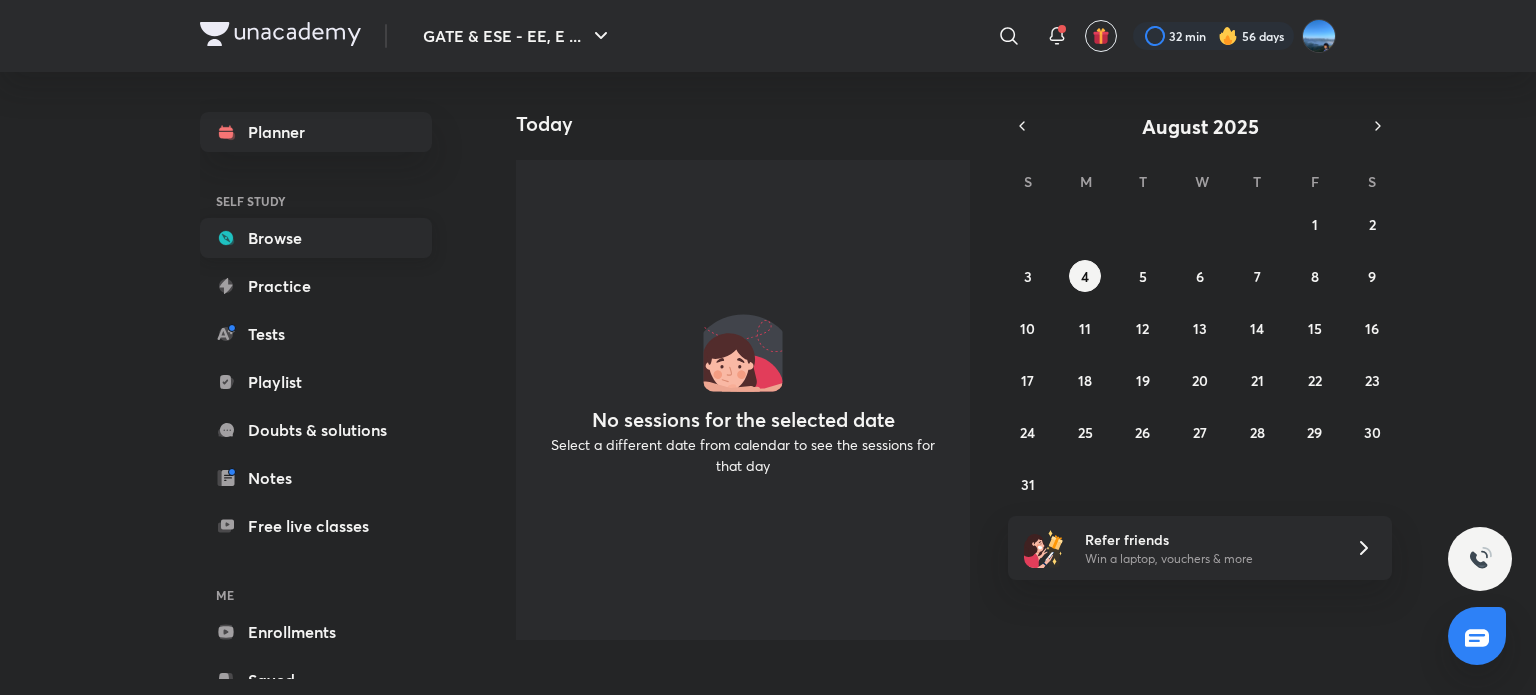 click on "Browse" at bounding box center [316, 238] 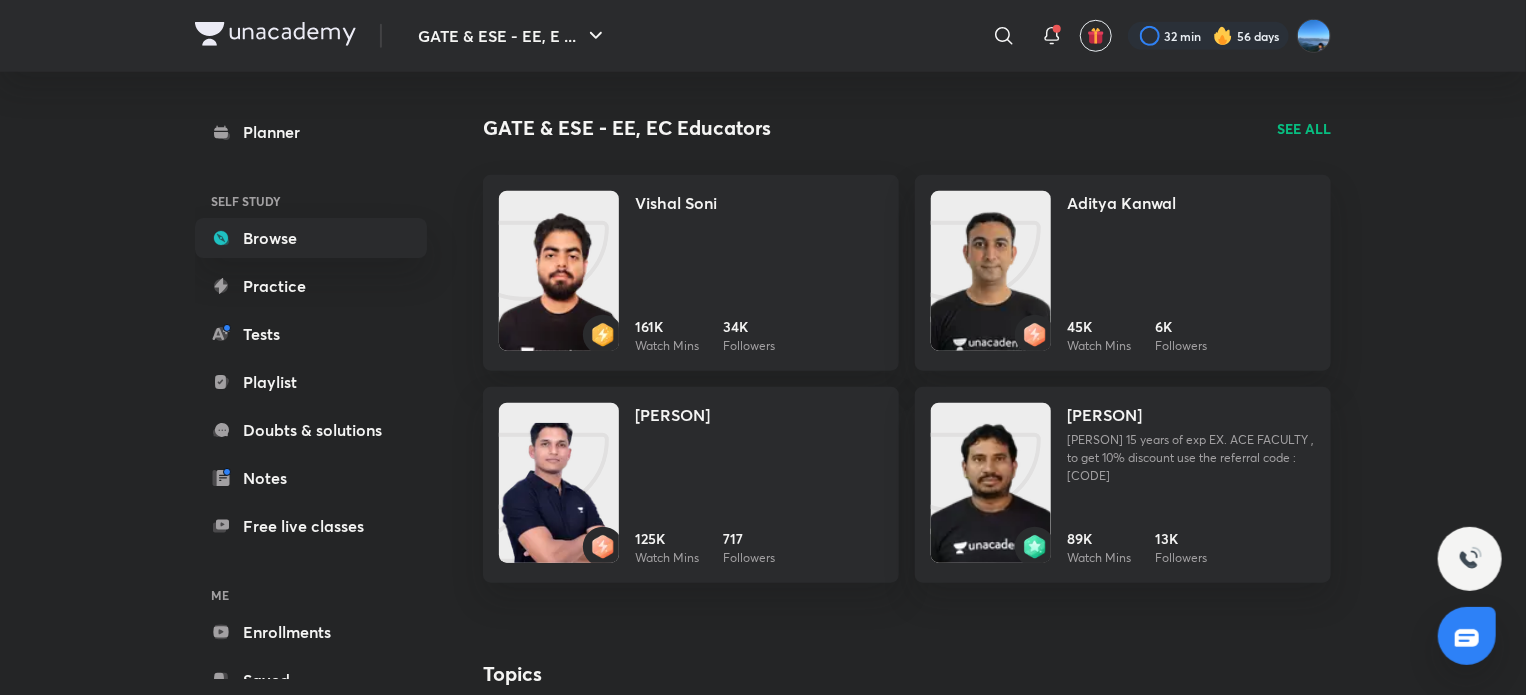 scroll, scrollTop: 0, scrollLeft: 0, axis: both 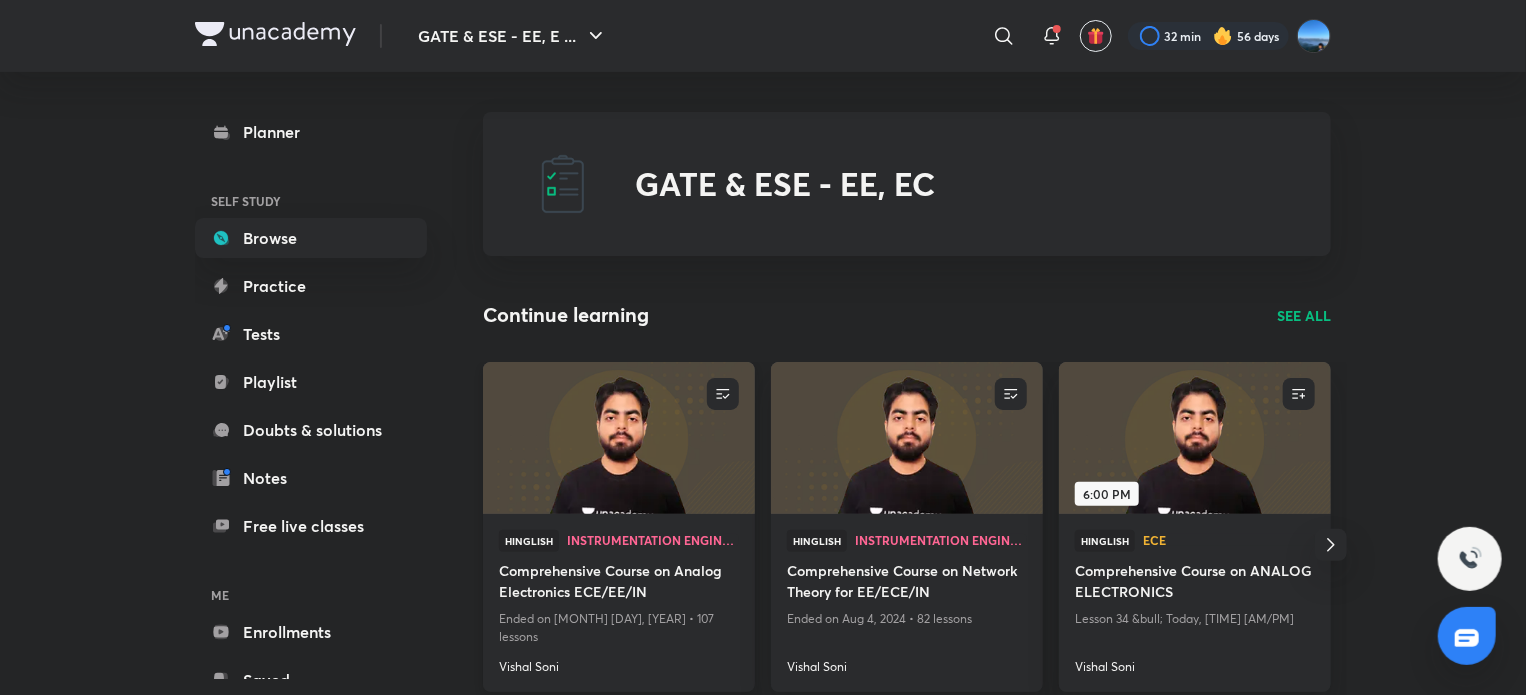 click on "Comprehensive Course on Analog Electronics ECE/EE/IN" at bounding box center (619, 583) 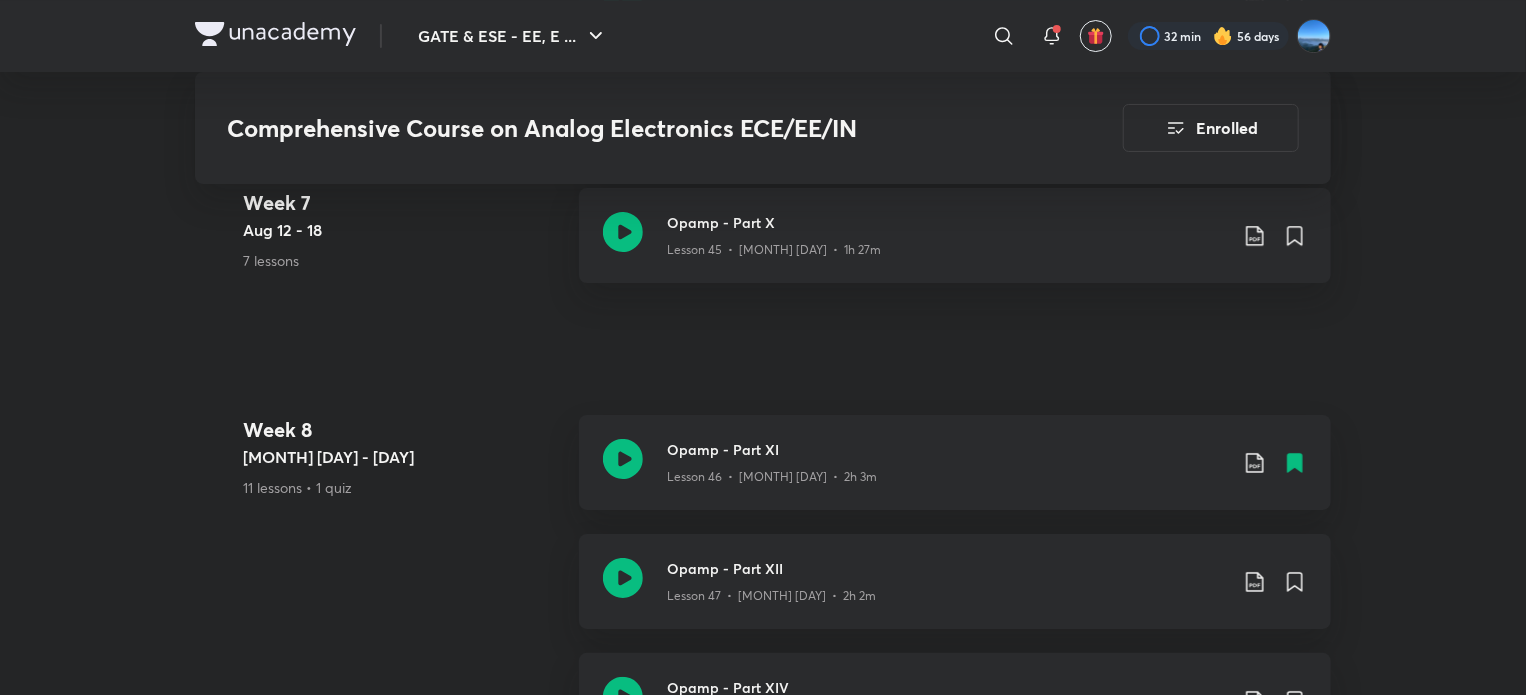scroll, scrollTop: 7462, scrollLeft: 0, axis: vertical 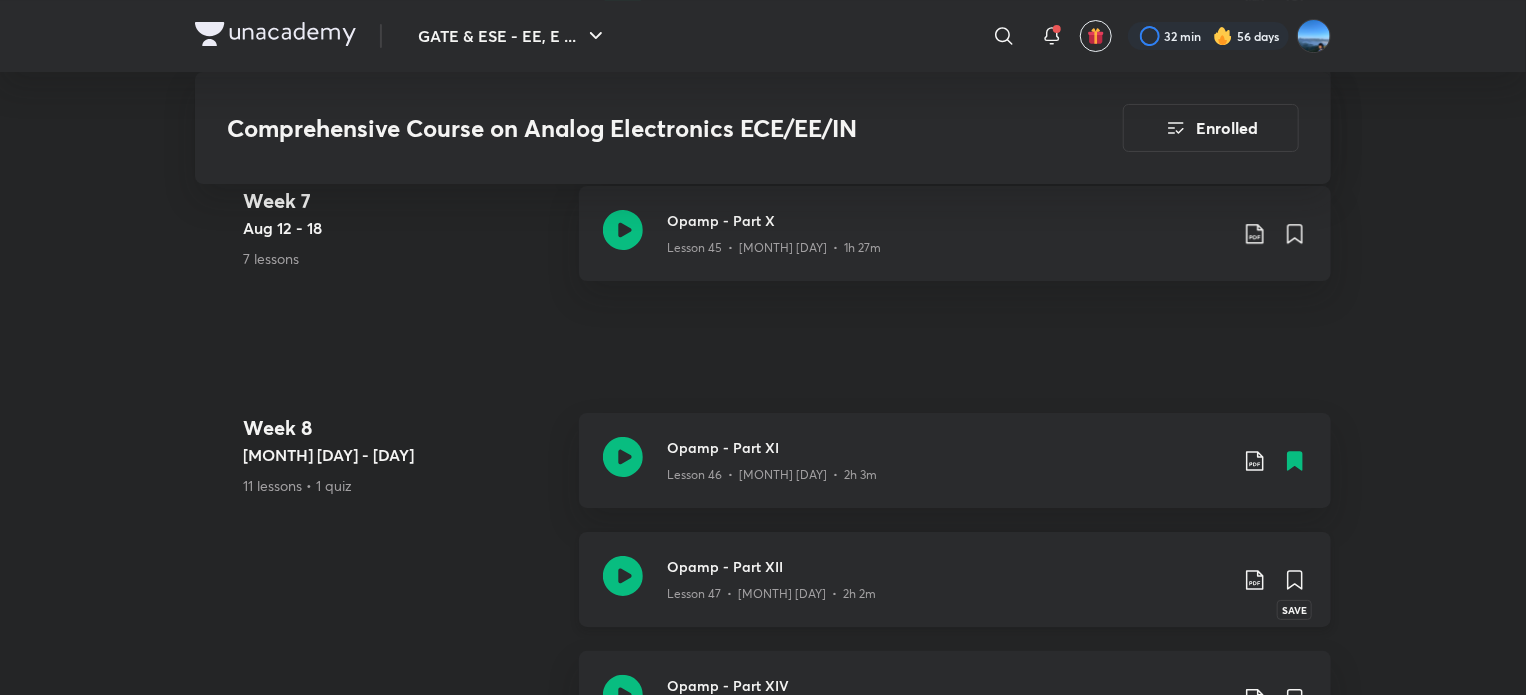 click 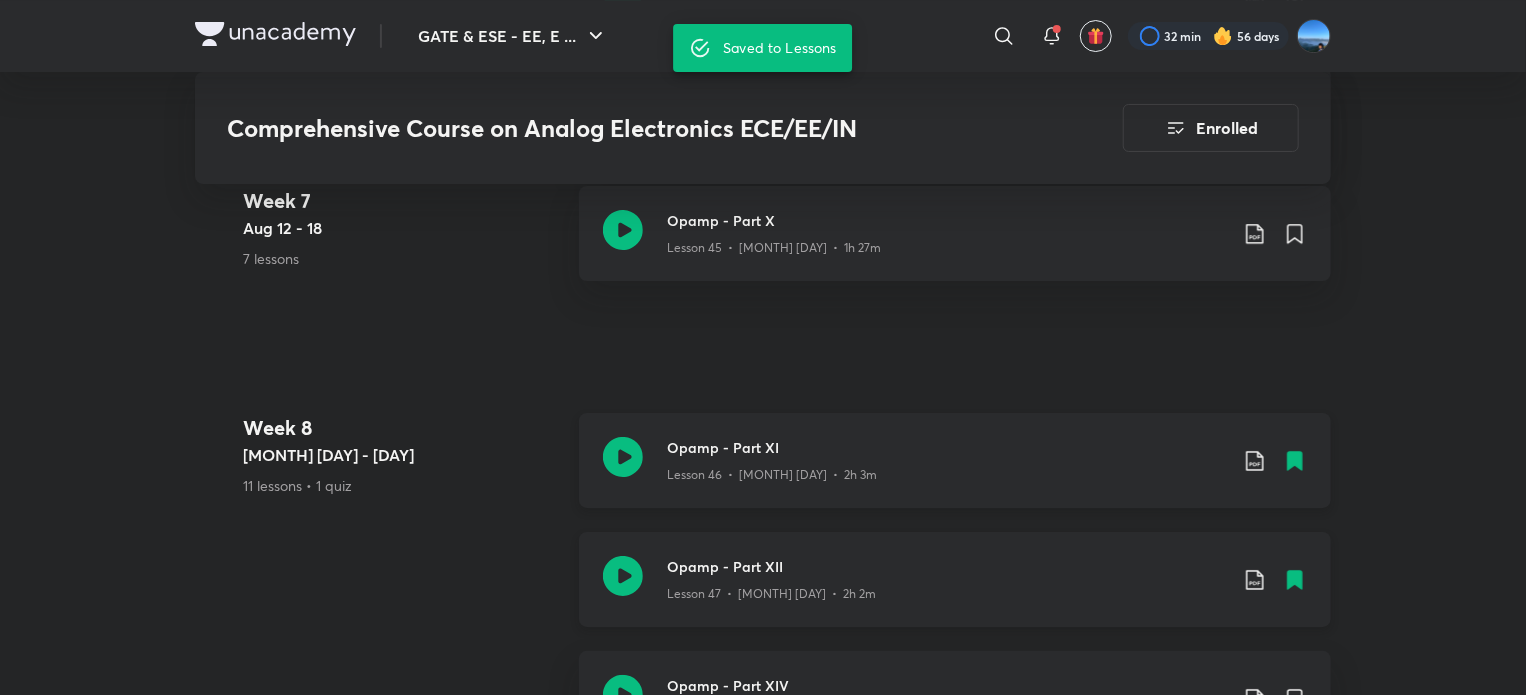 click 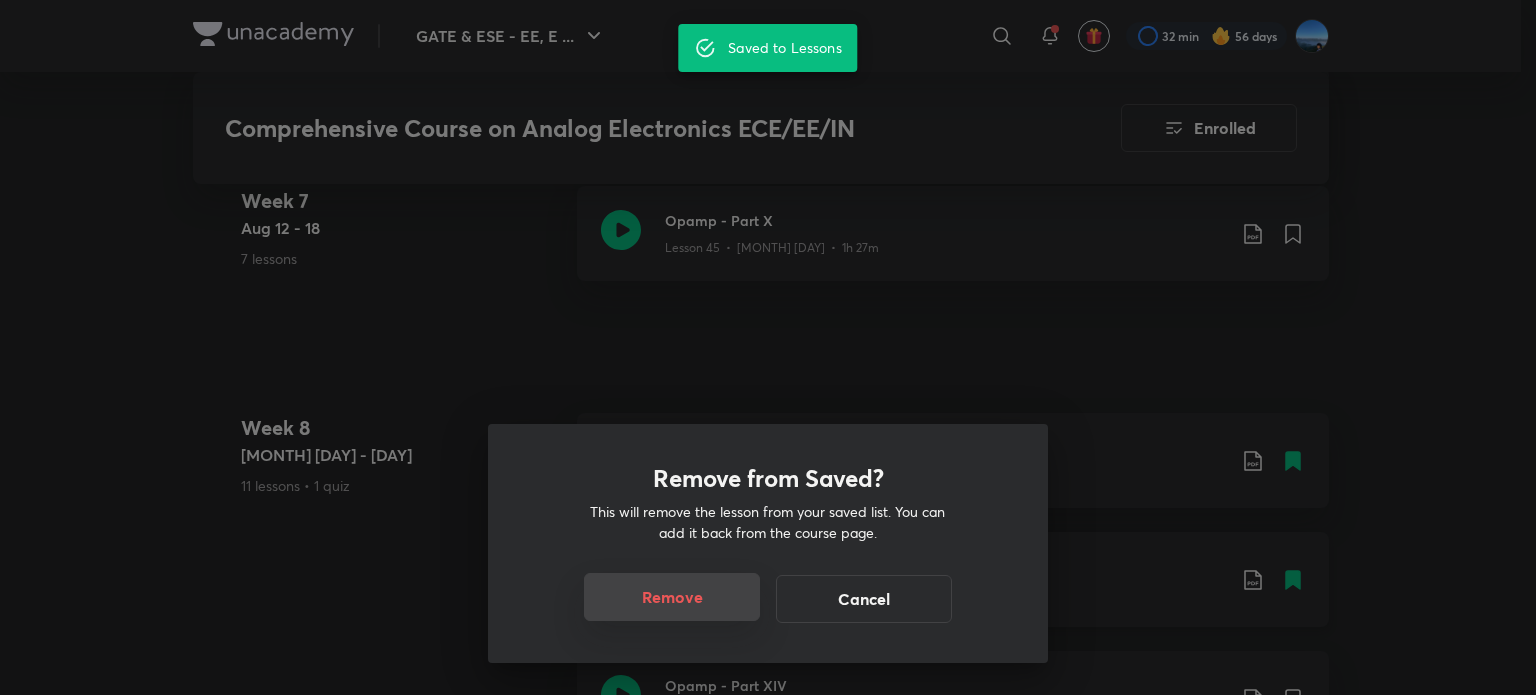 click on "Remove" at bounding box center (672, 597) 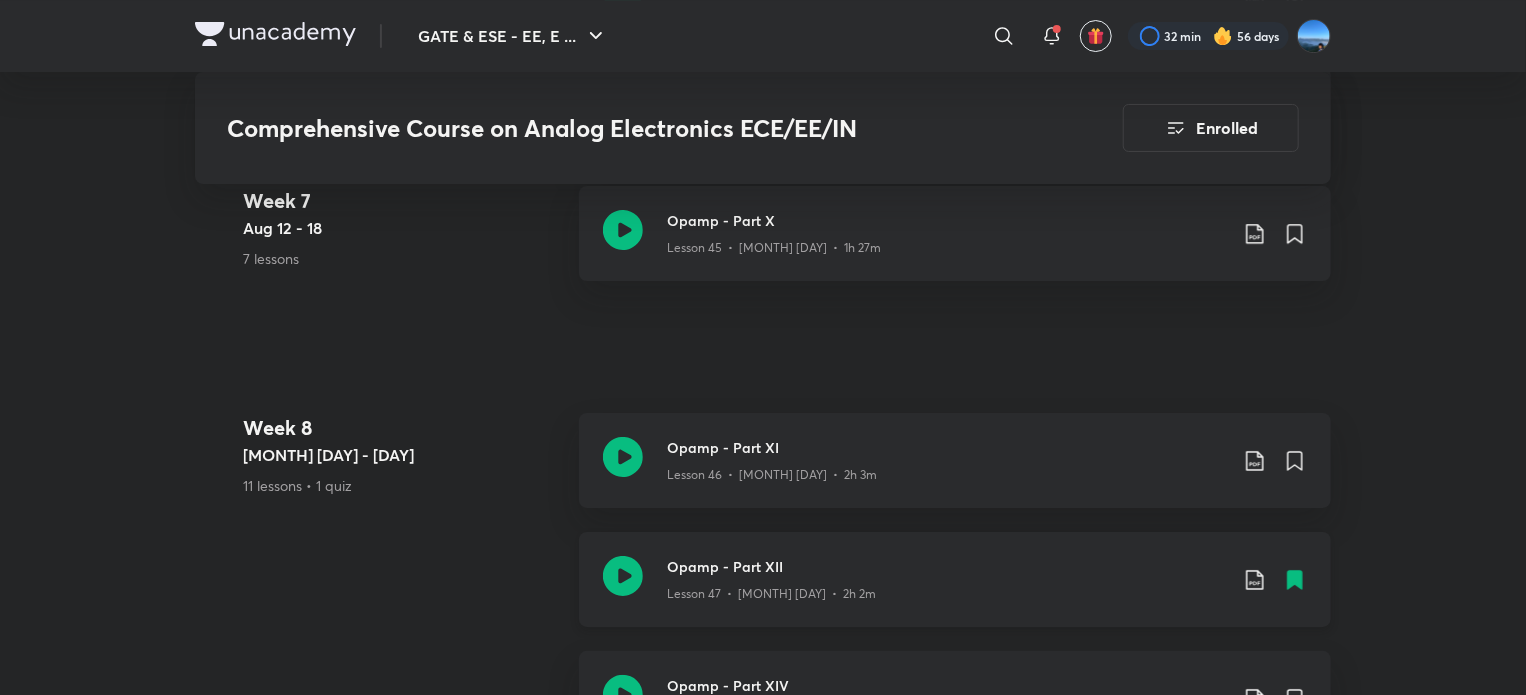 click 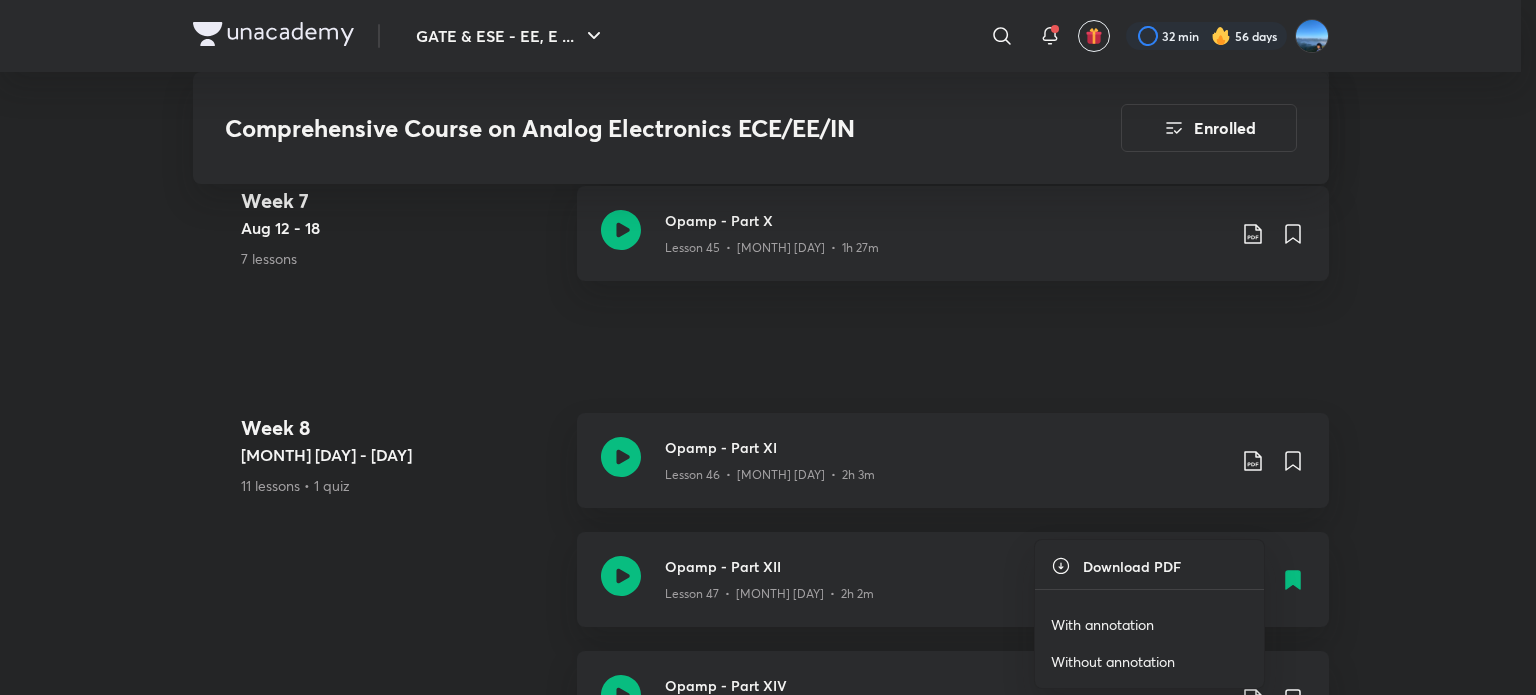 click on "With annotation" at bounding box center (1102, 624) 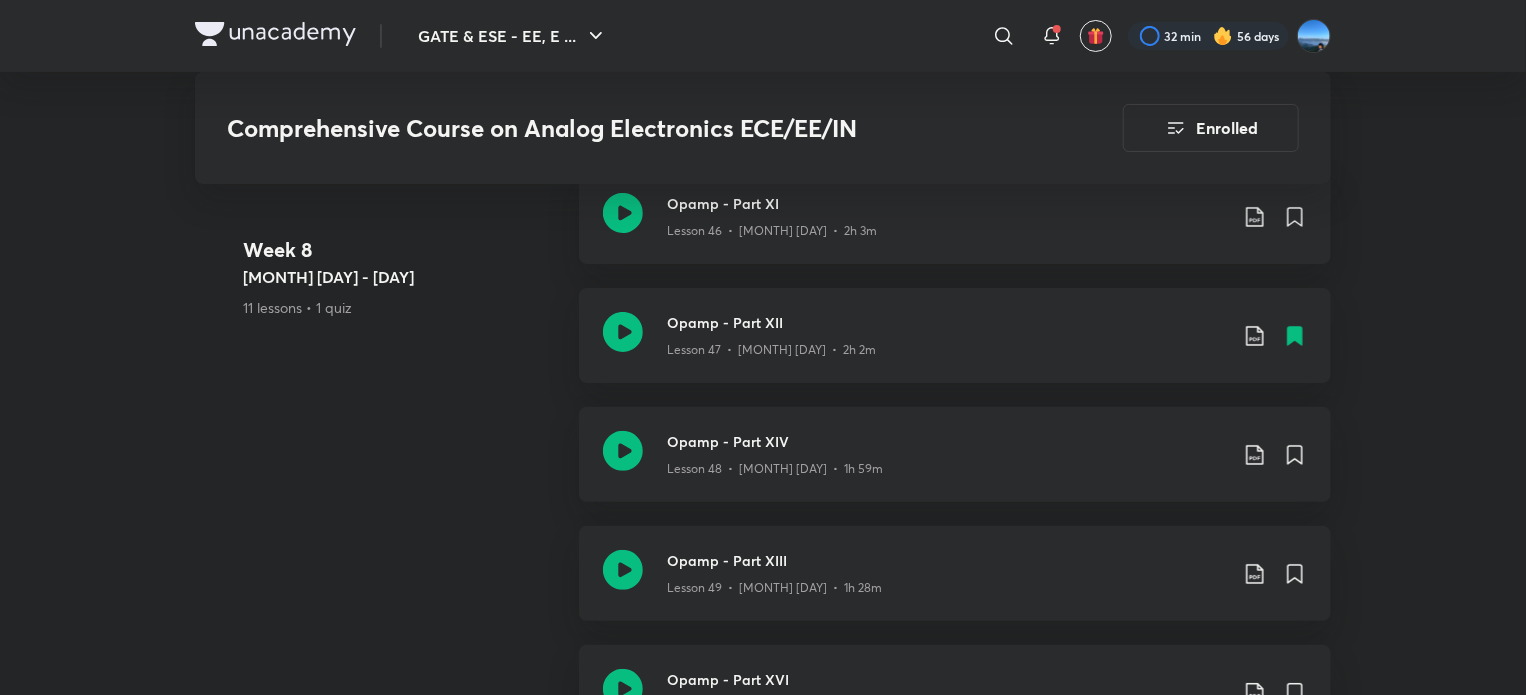 scroll, scrollTop: 7715, scrollLeft: 0, axis: vertical 